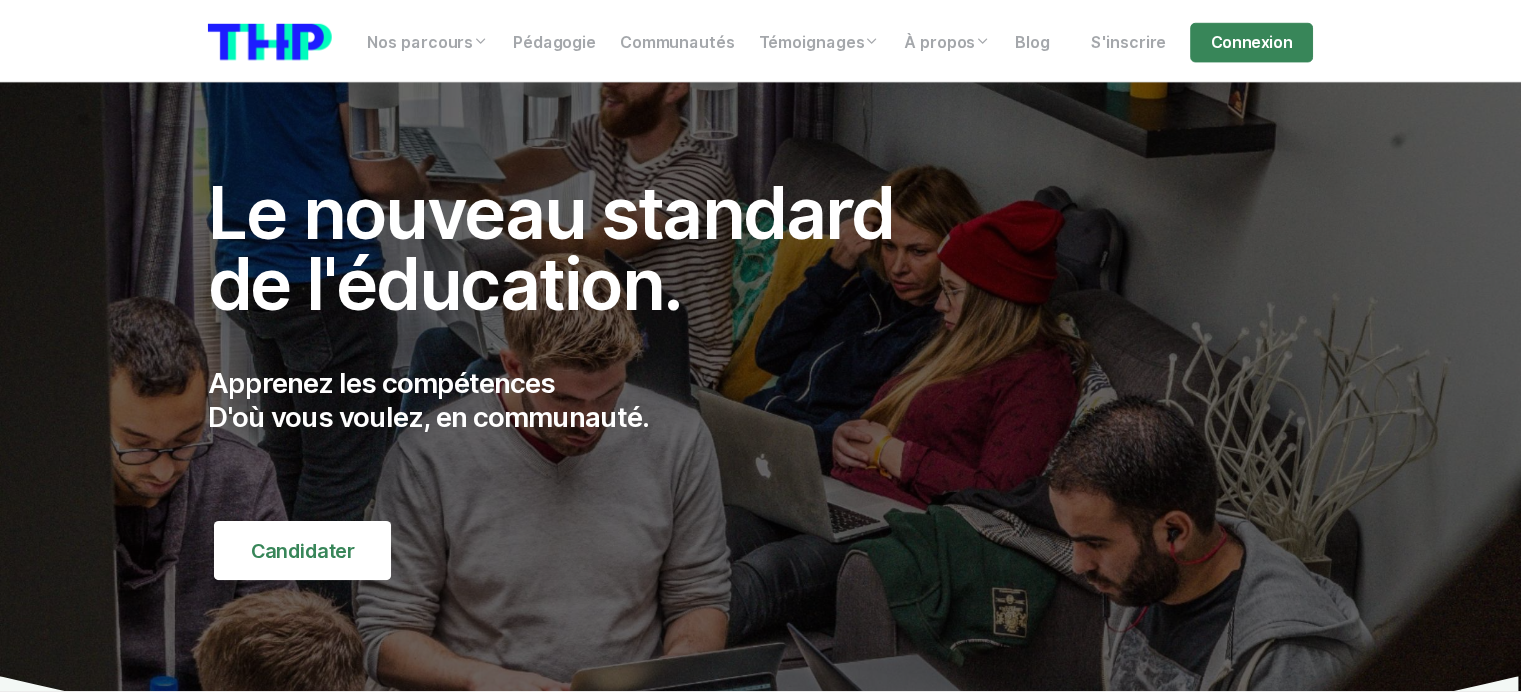 scroll, scrollTop: 0, scrollLeft: 0, axis: both 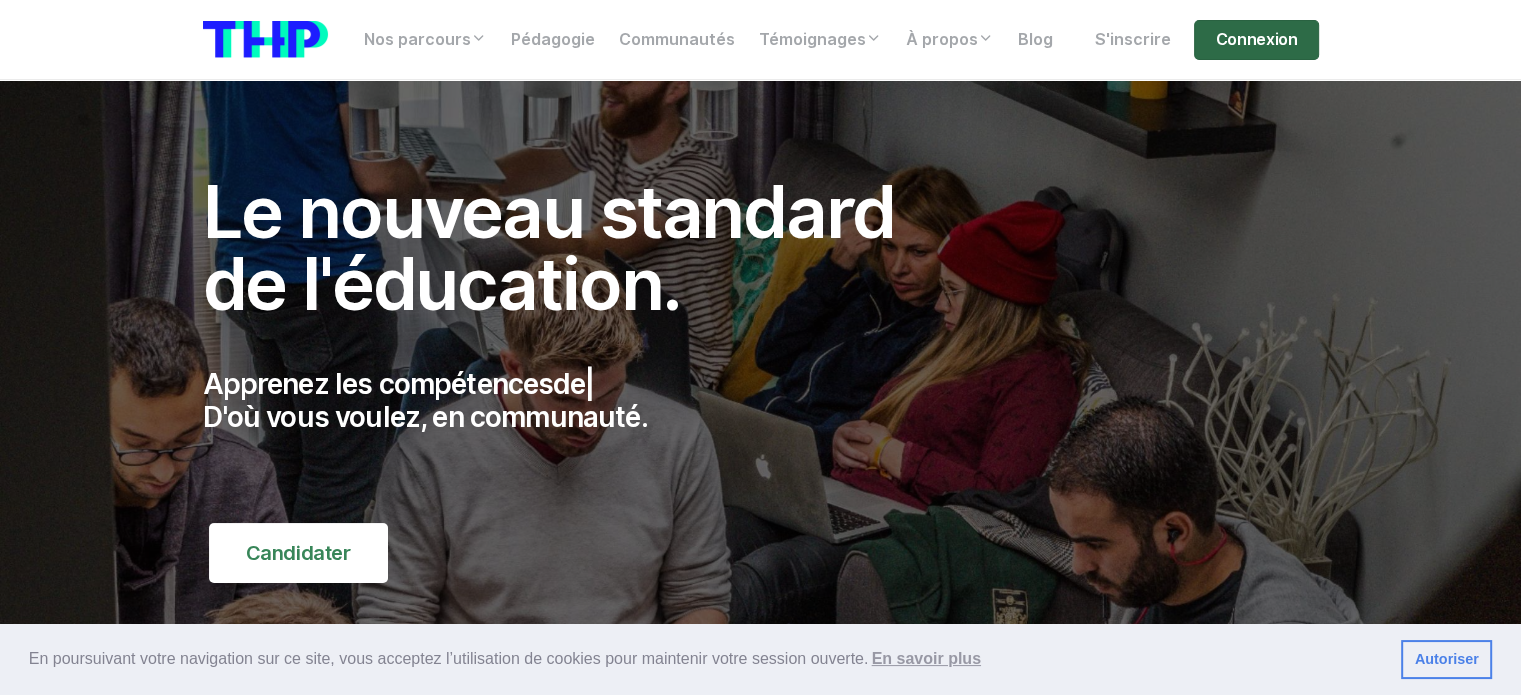 click on "Connexion" at bounding box center [1256, 40] 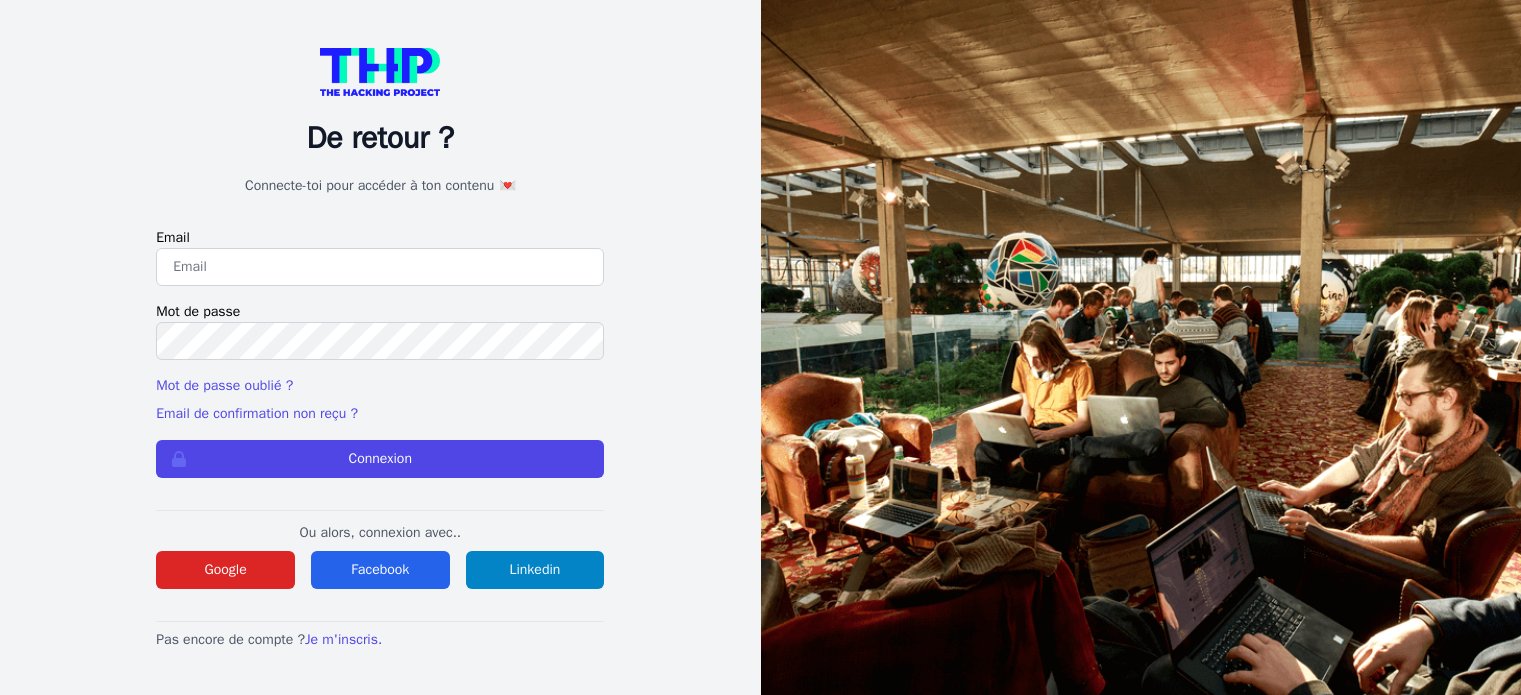 scroll, scrollTop: 0, scrollLeft: 0, axis: both 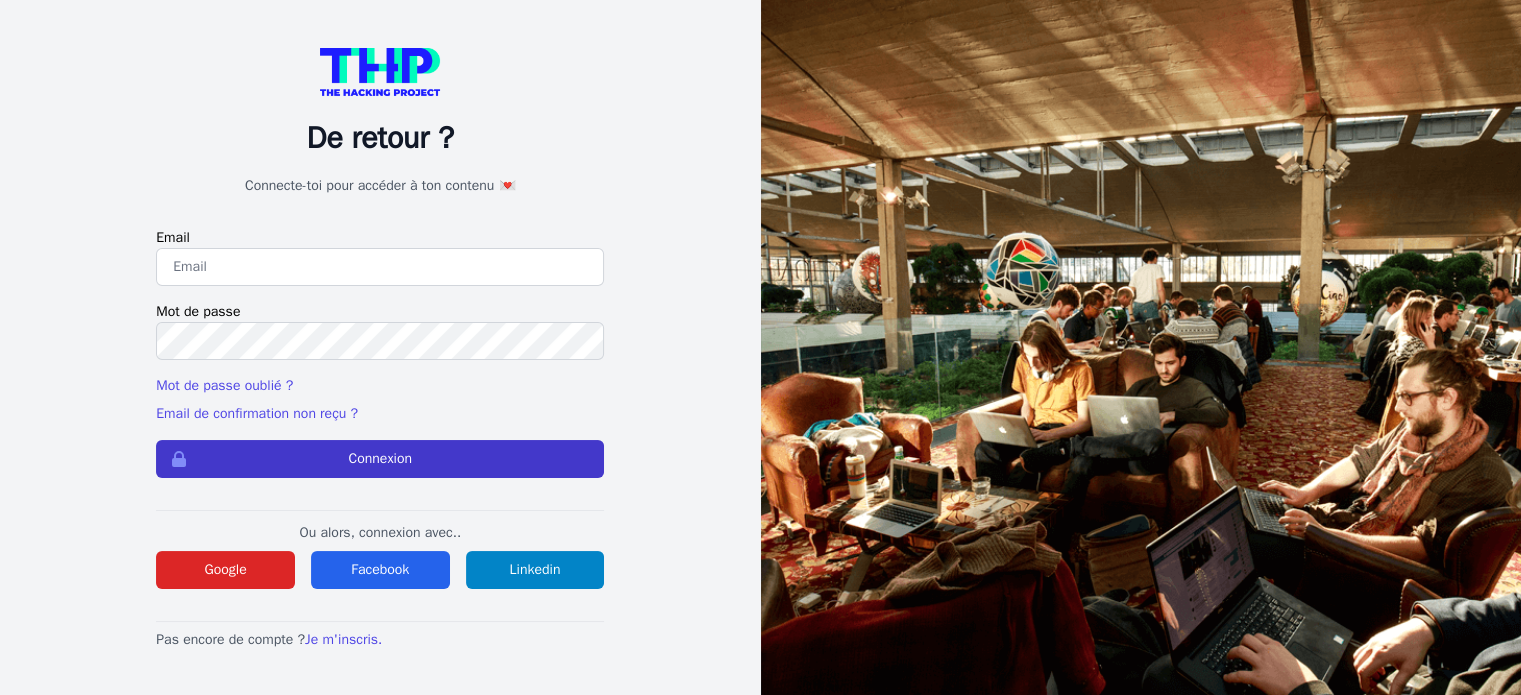 type on "a.tortai14@gmail.com" 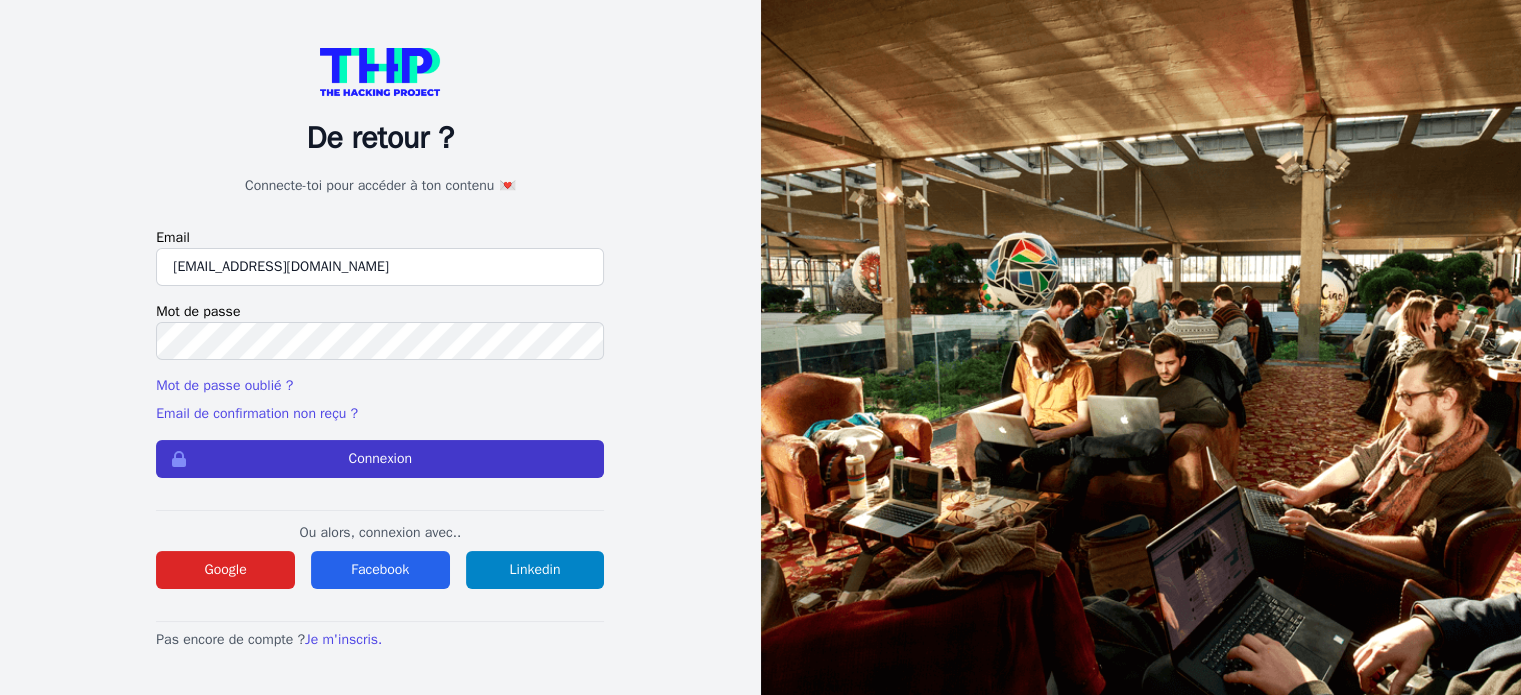 click on "Connexion" at bounding box center [380, 459] 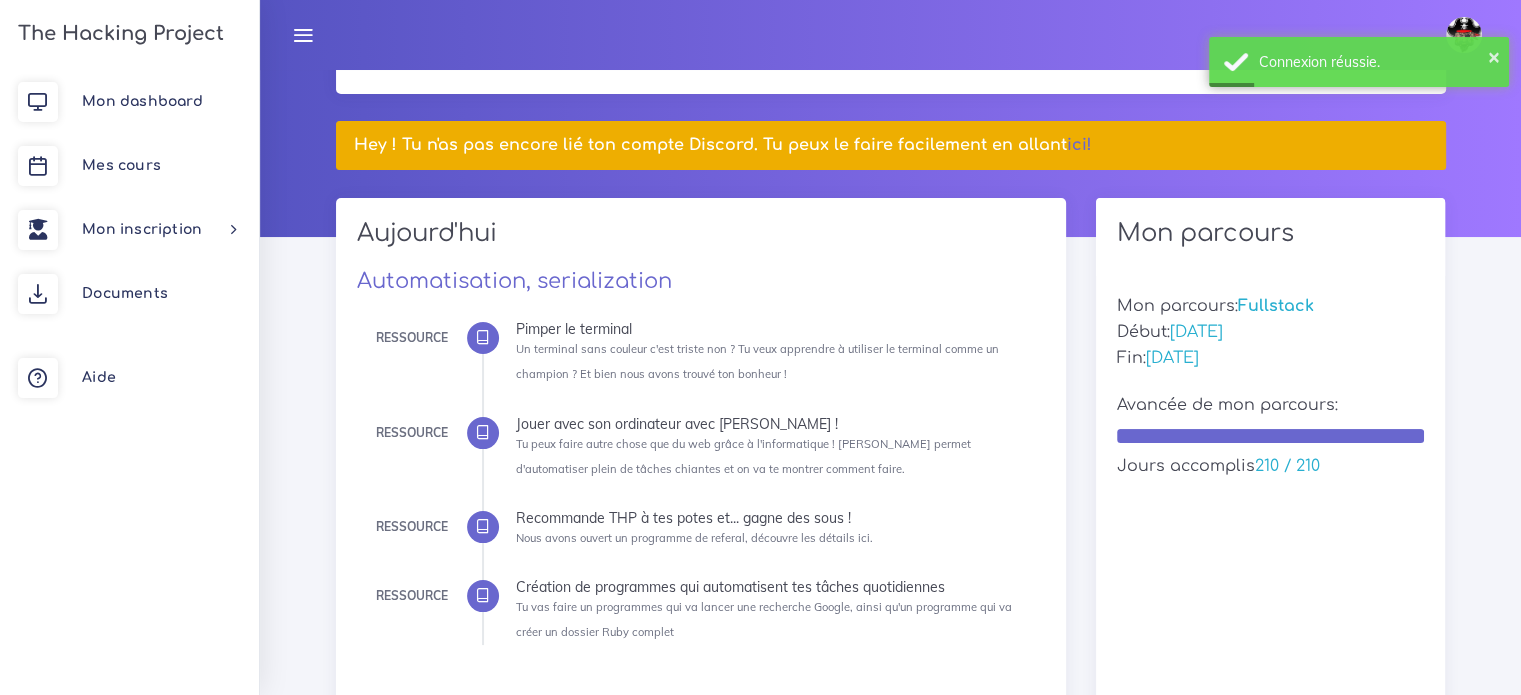 scroll, scrollTop: 48, scrollLeft: 0, axis: vertical 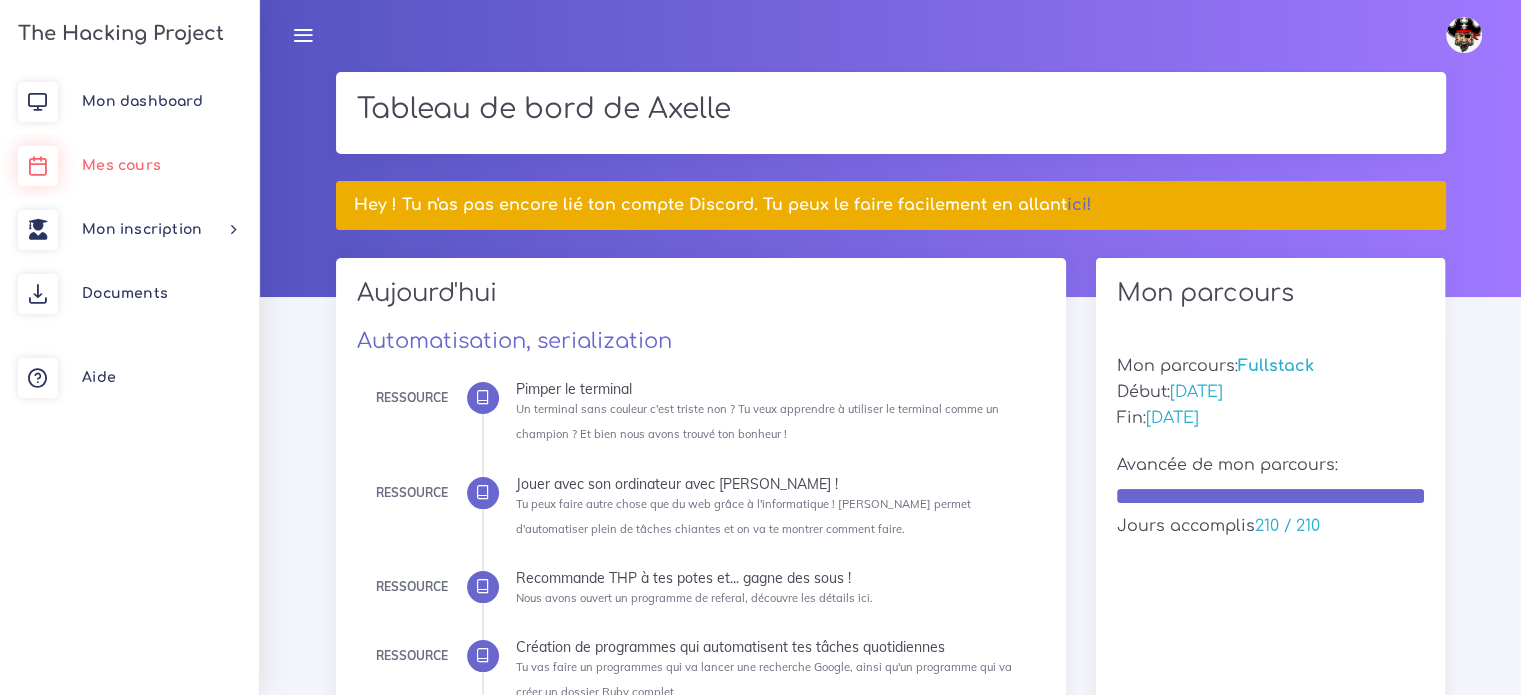 click on "Mes cours" at bounding box center (129, 166) 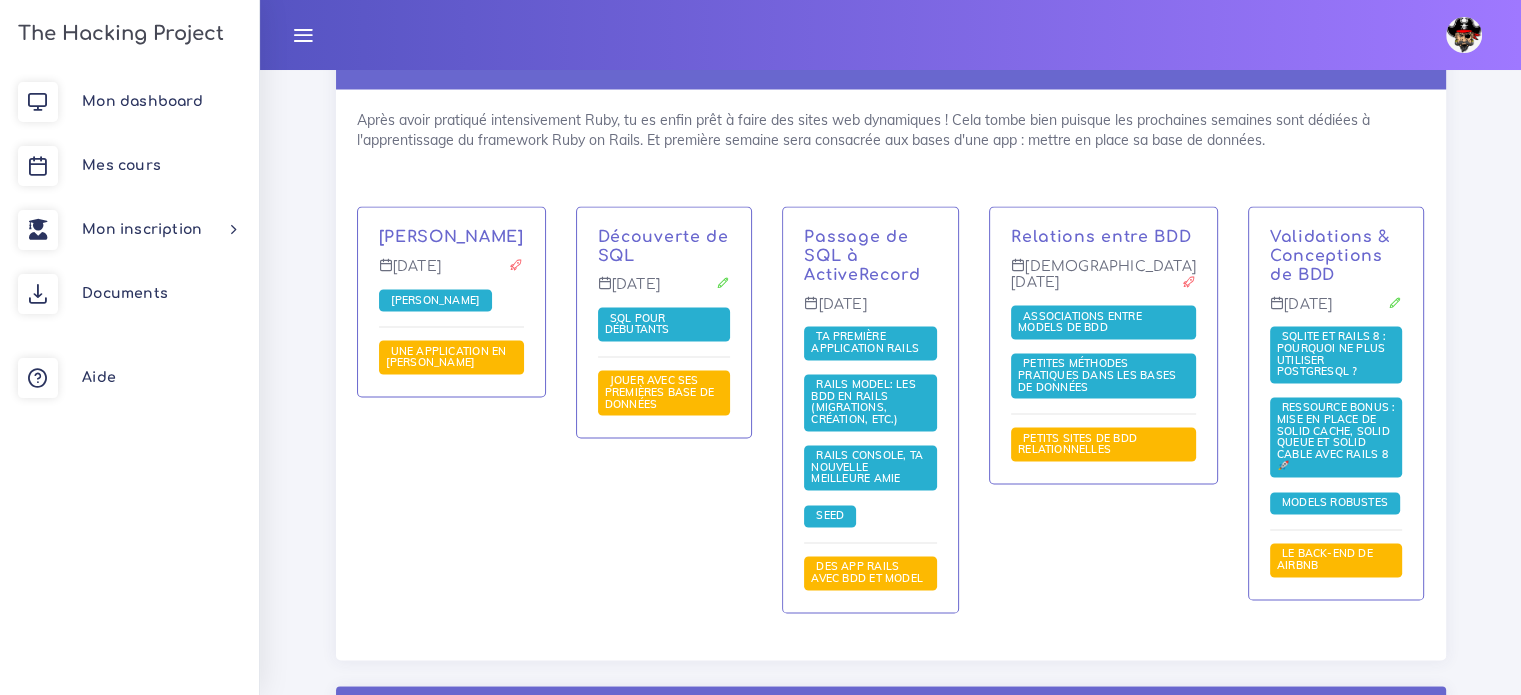 scroll, scrollTop: 3507, scrollLeft: 0, axis: vertical 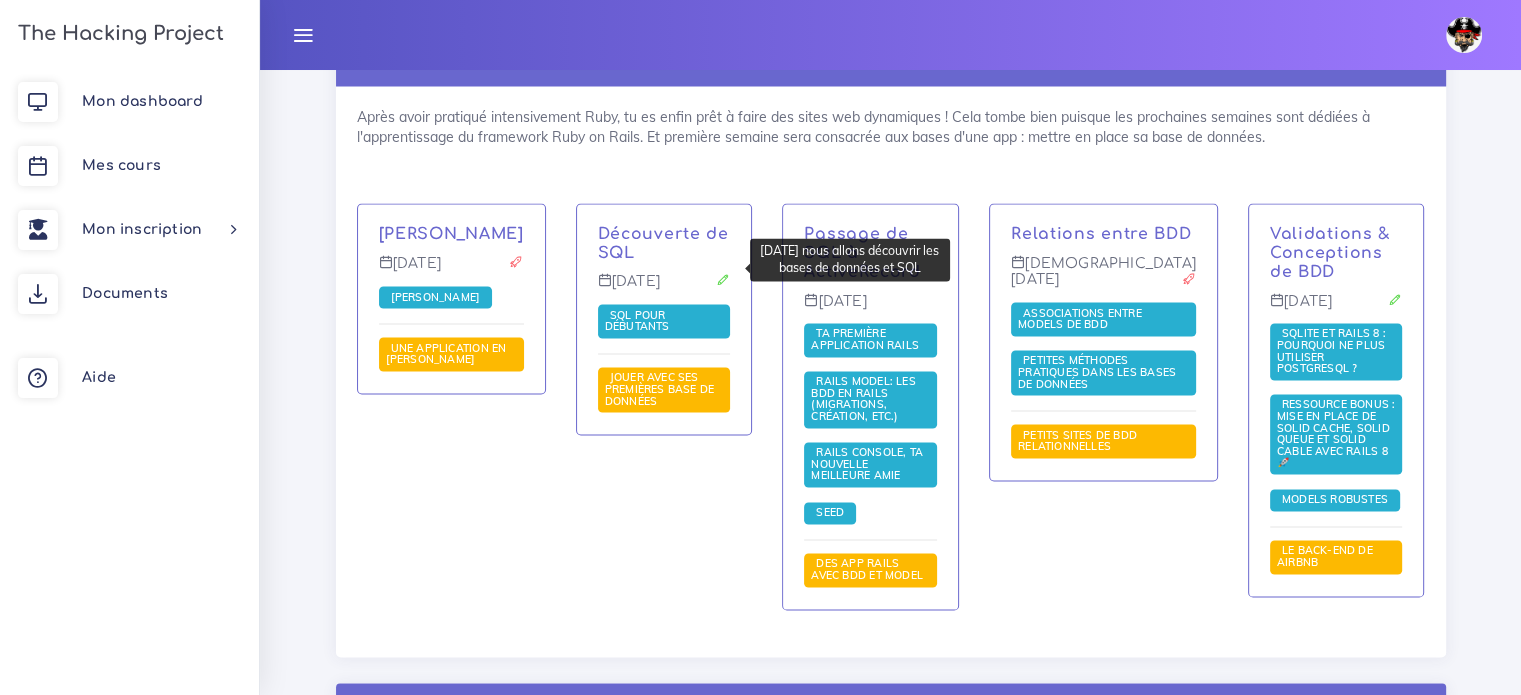 click on "SQL pour débutants" at bounding box center [664, 321] 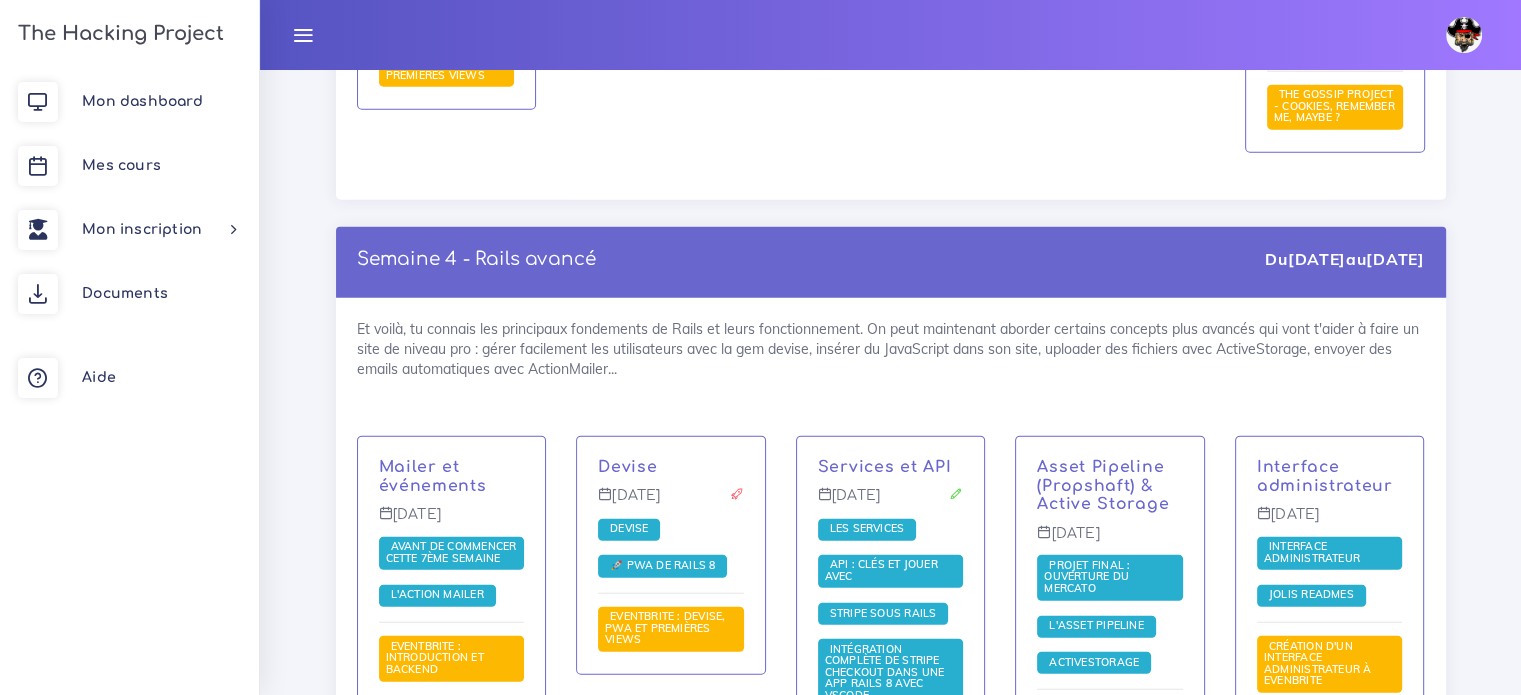 scroll, scrollTop: 4802, scrollLeft: 0, axis: vertical 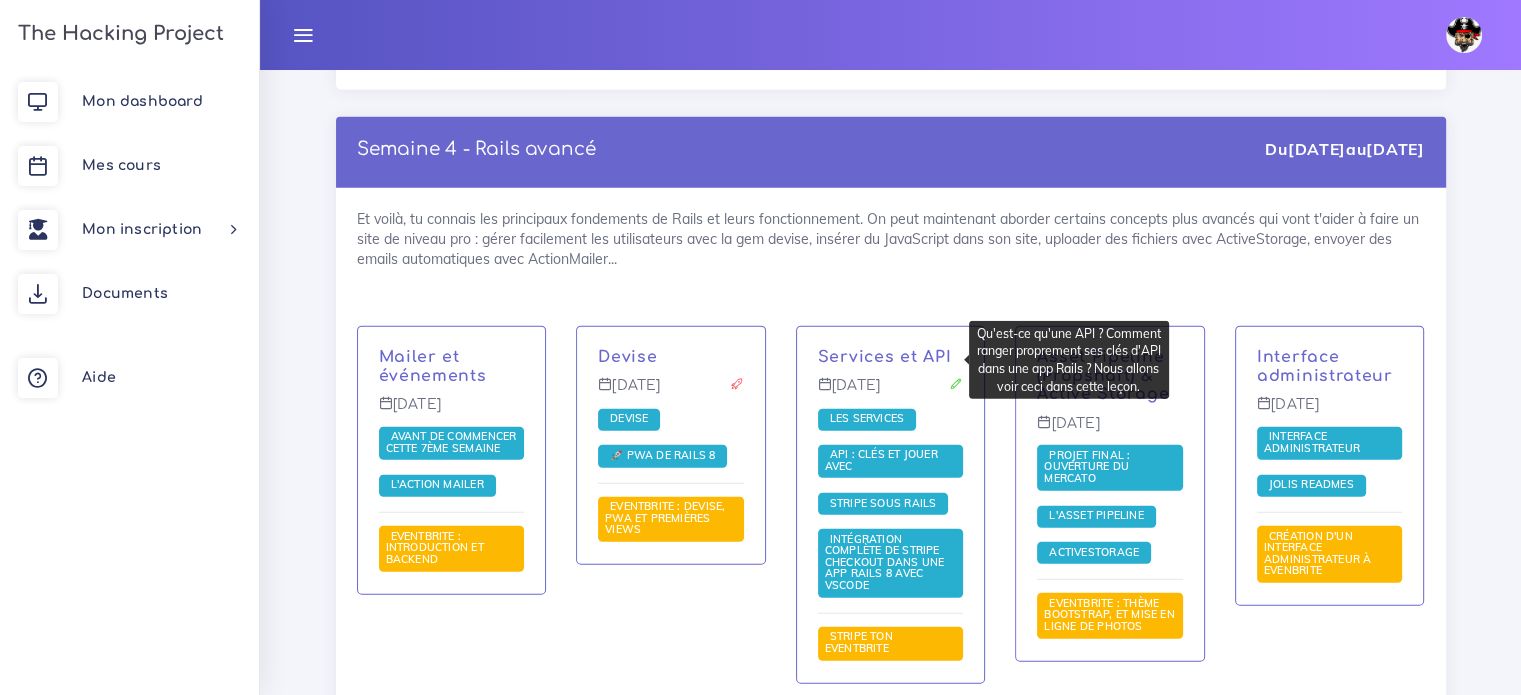 click on "API : clés et jouer avec" at bounding box center [881, 460] 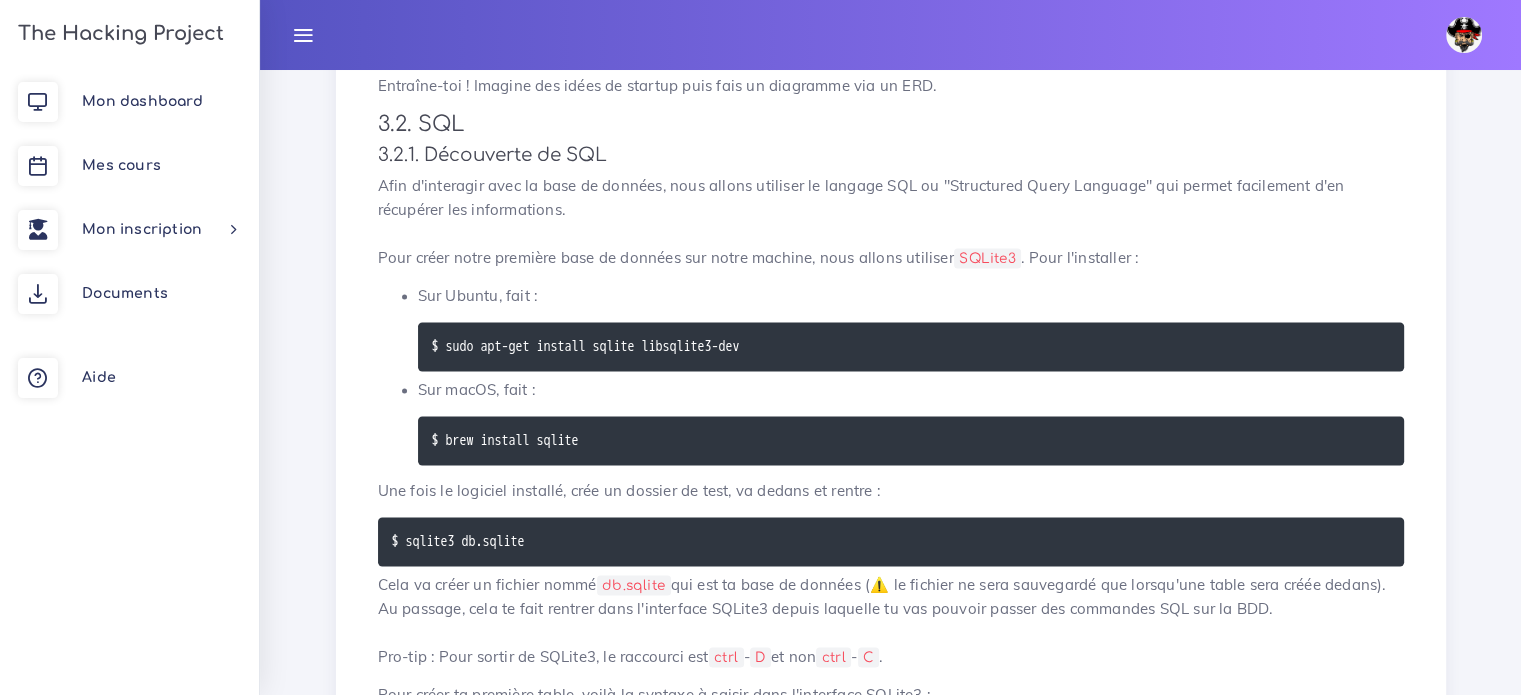 scroll, scrollTop: 2895, scrollLeft: 0, axis: vertical 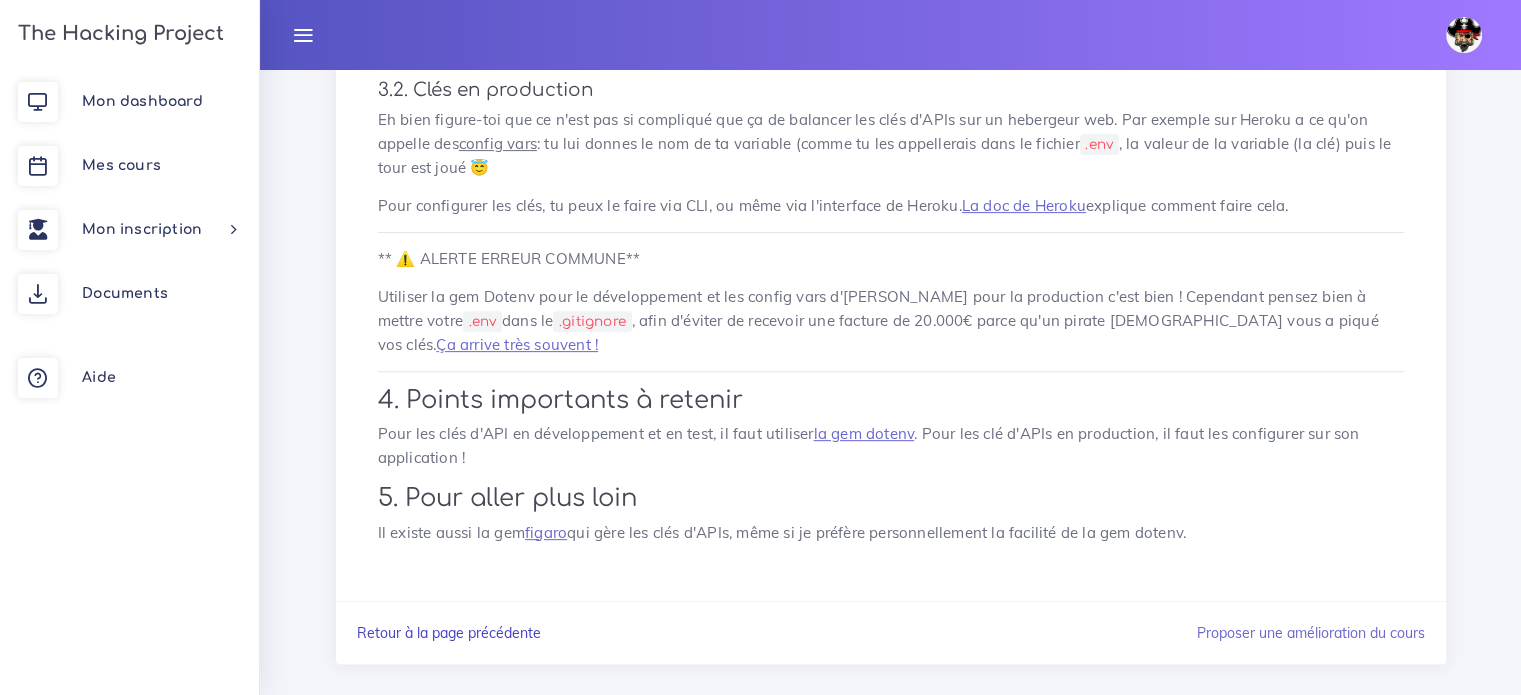 click on "Retour à la page précédente" at bounding box center [449, 633] 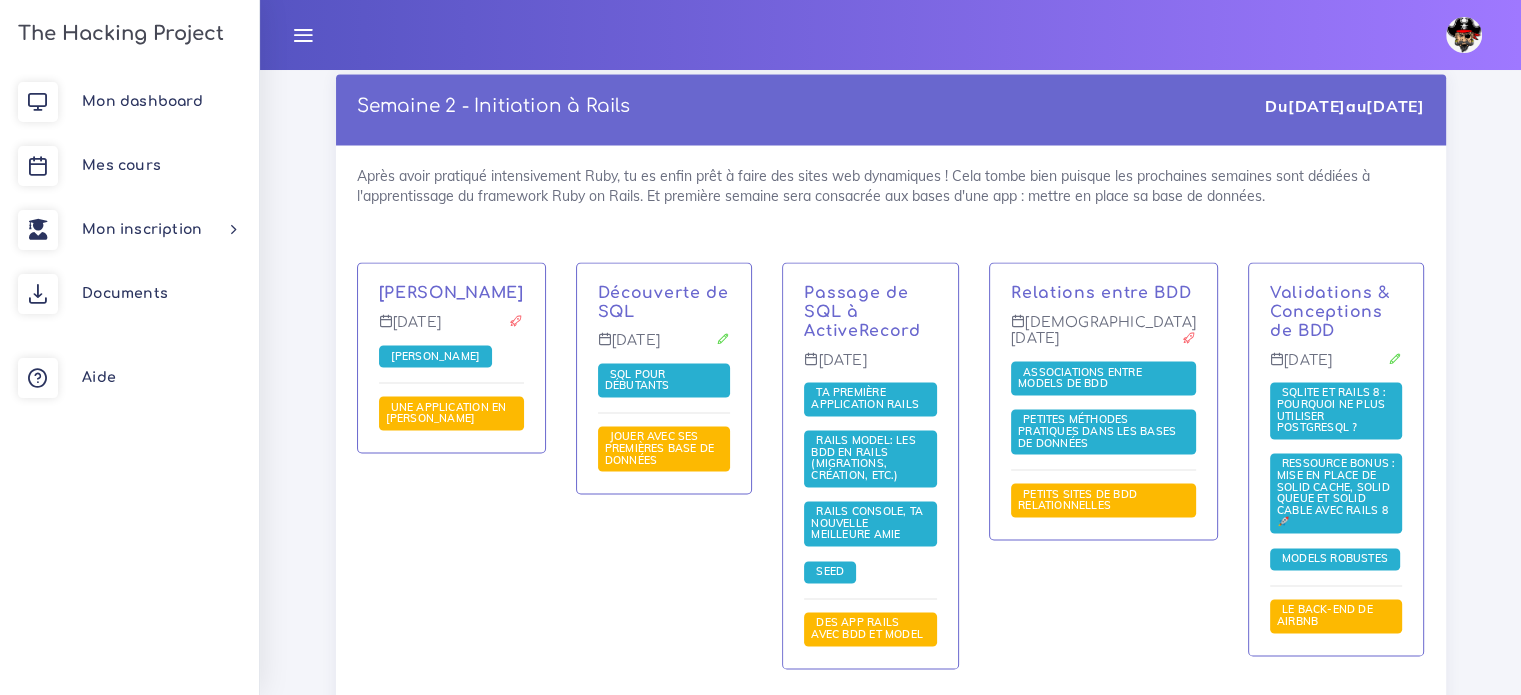 scroll, scrollTop: 3452, scrollLeft: 0, axis: vertical 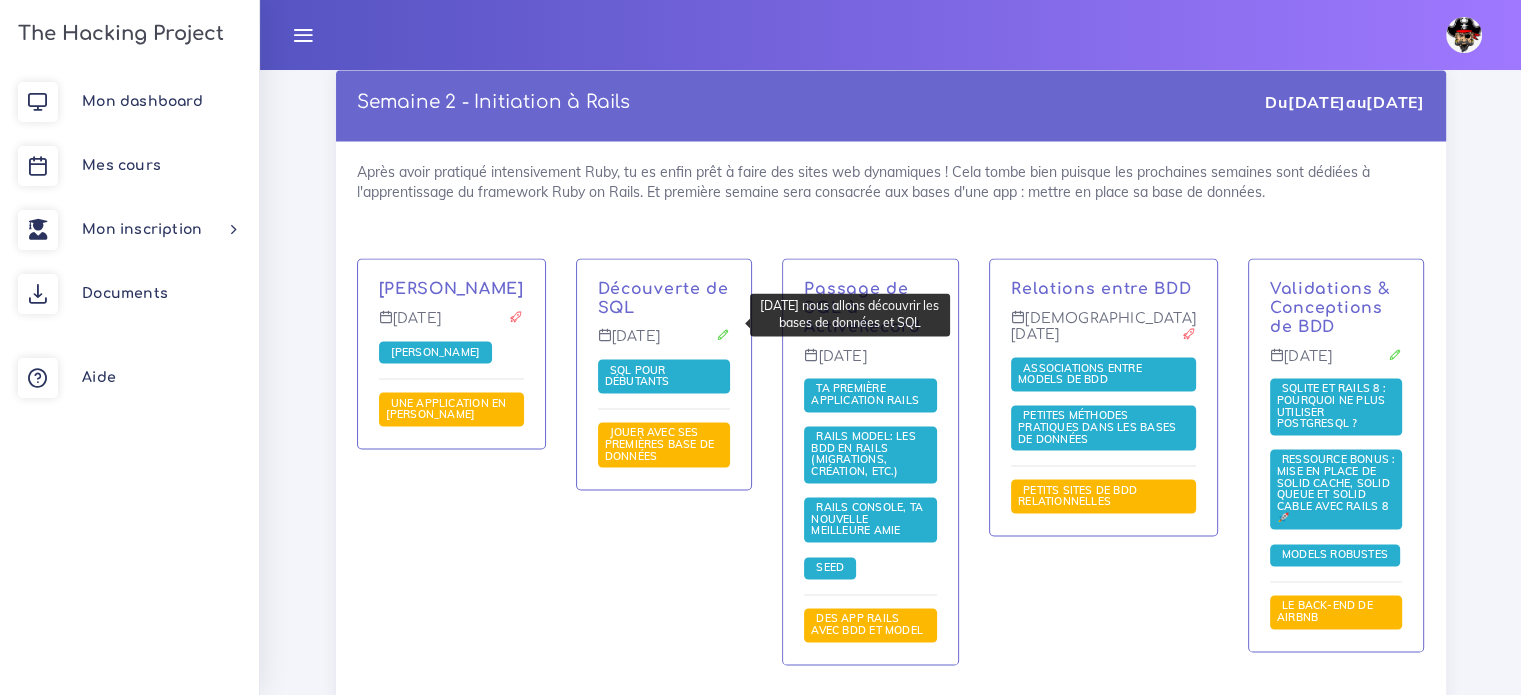 click on "SQL pour débutants" at bounding box center [640, 375] 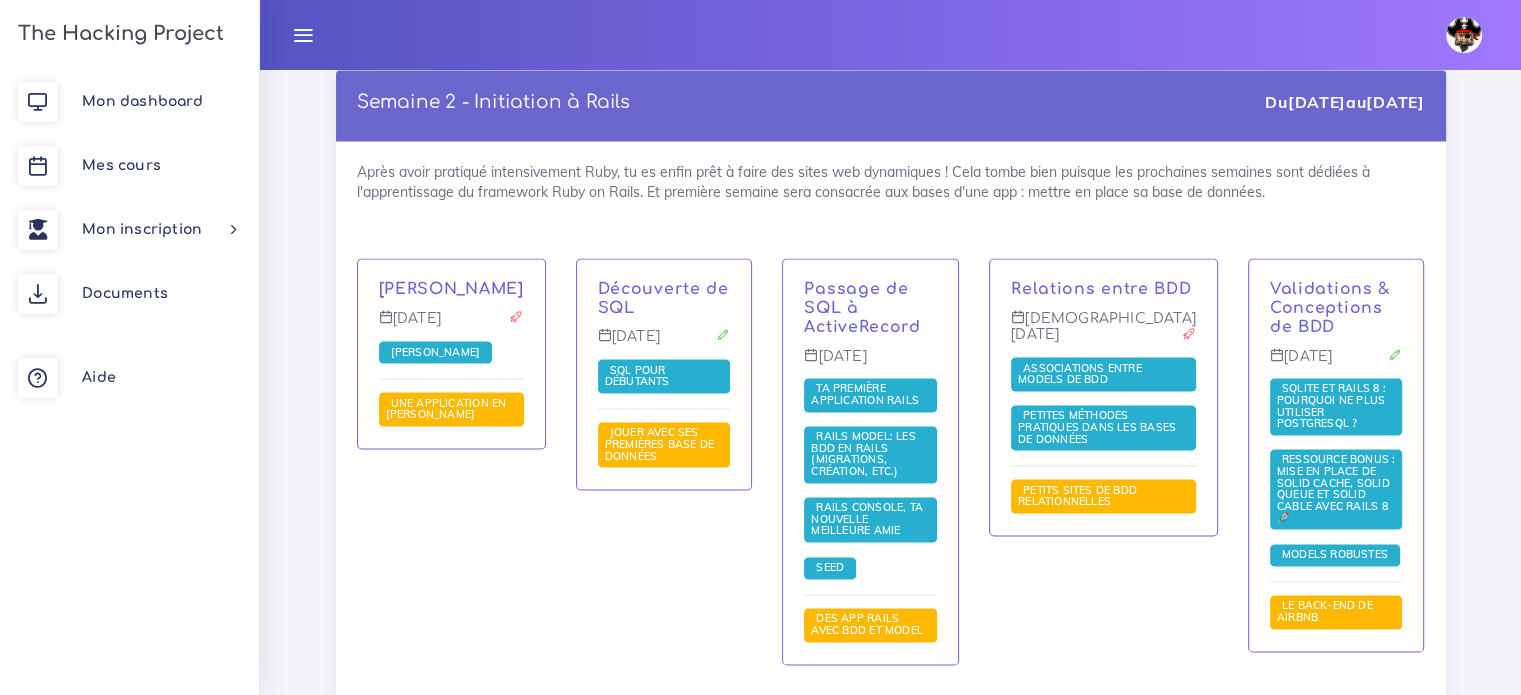 click on "SQLite et Rails 8 : Pourquoi ne plus utiliser PostgreSQL ?" at bounding box center (1331, 404) 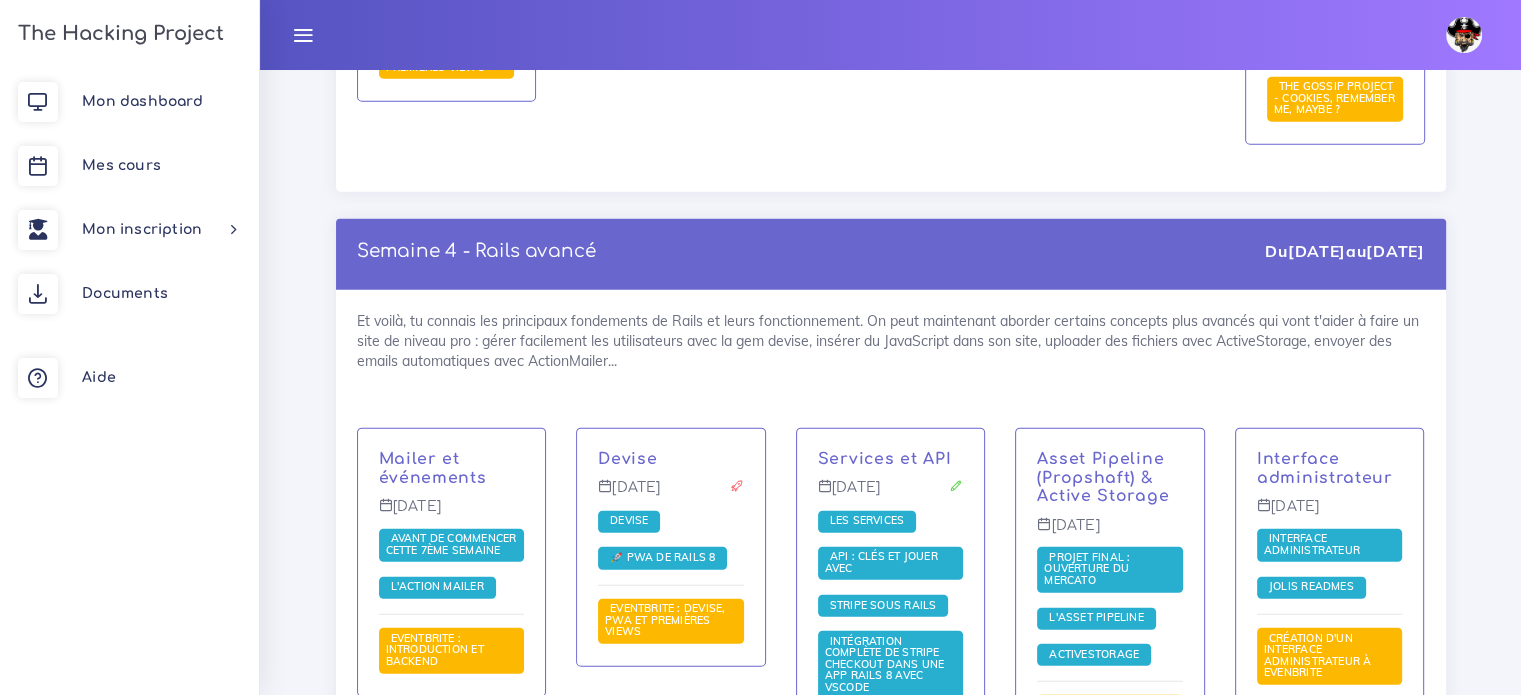scroll, scrollTop: 4952, scrollLeft: 0, axis: vertical 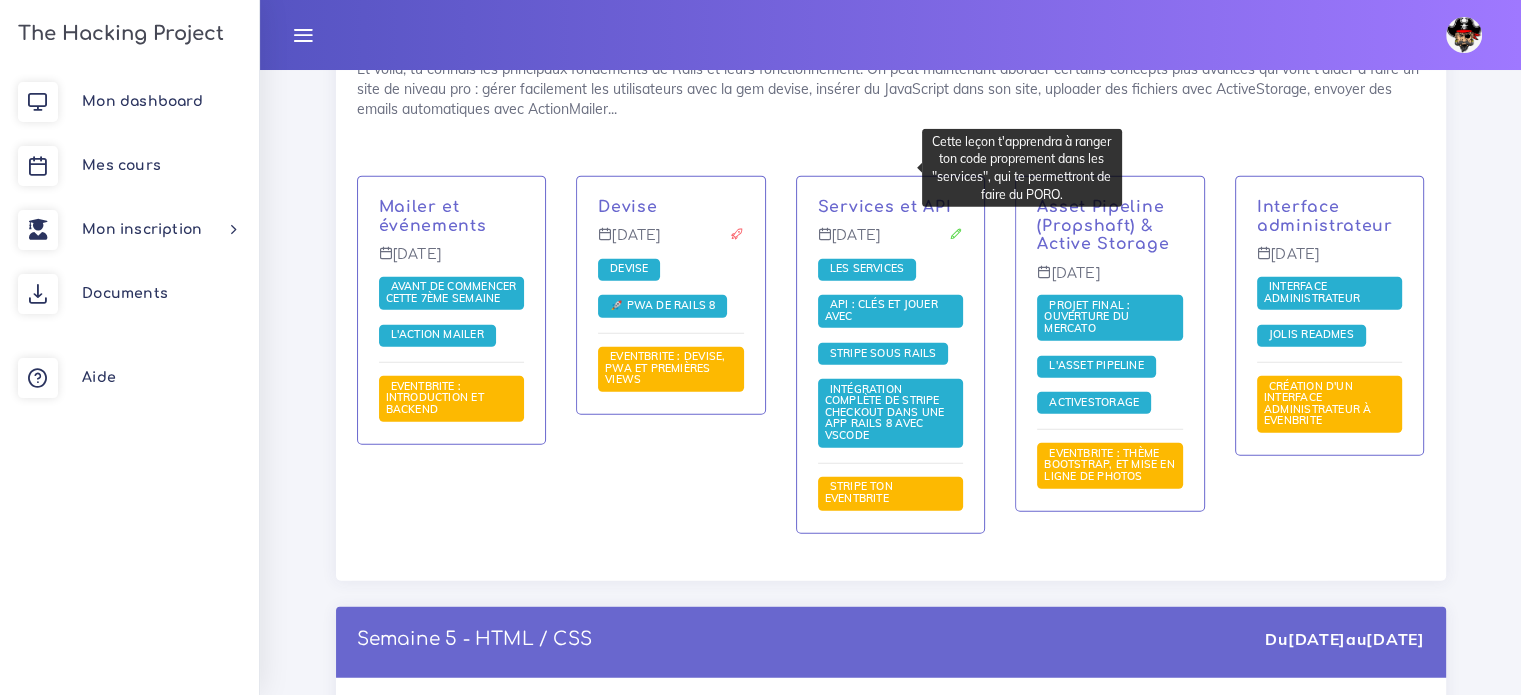 click on "Les services" at bounding box center (867, 270) 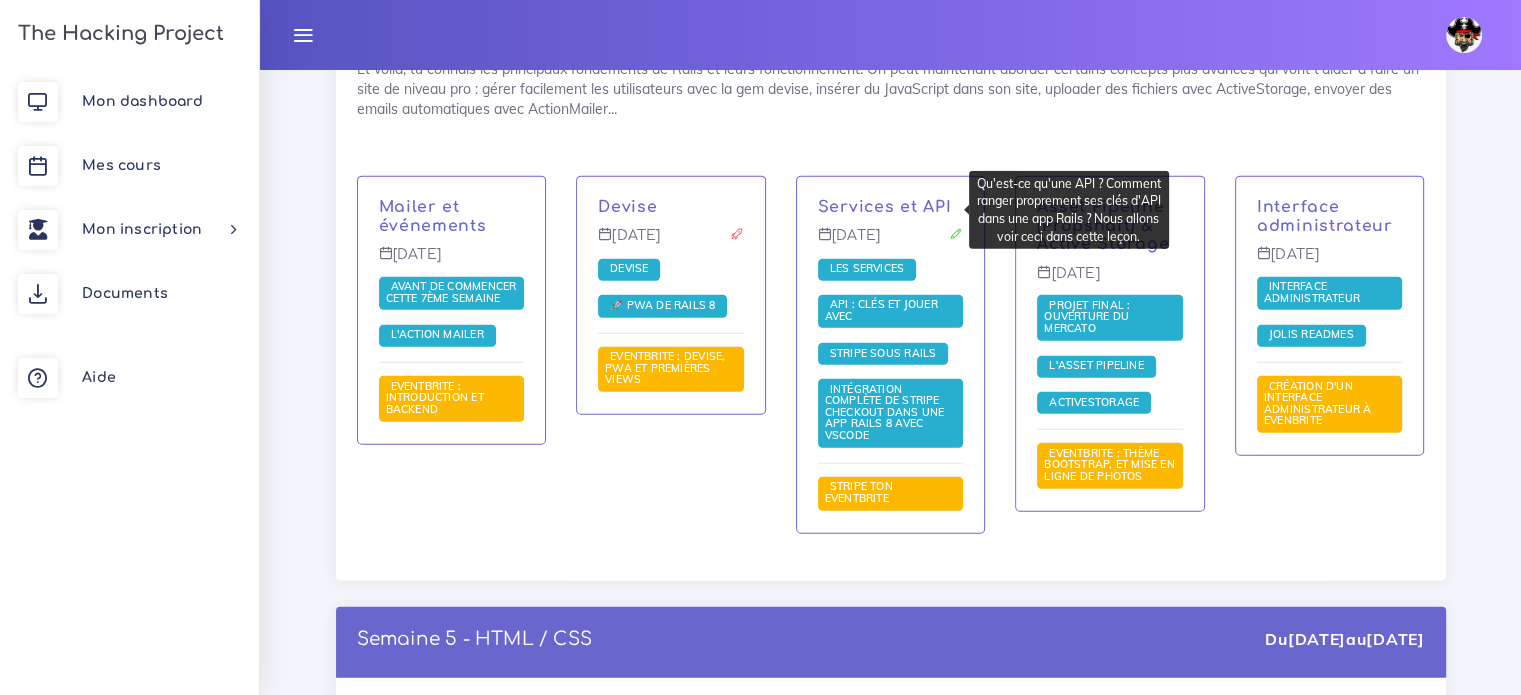 click on "API : clés et jouer avec" at bounding box center [881, 310] 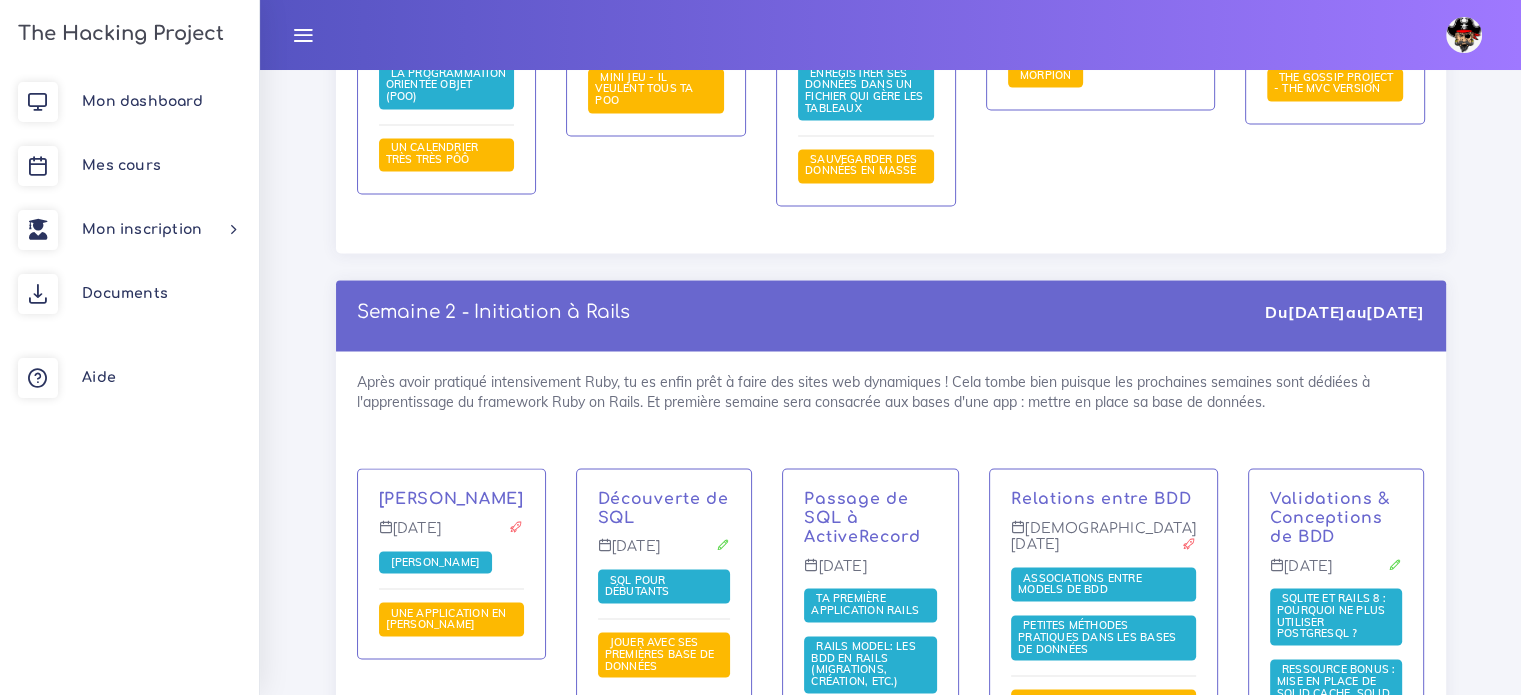 scroll, scrollTop: 3217, scrollLeft: 0, axis: vertical 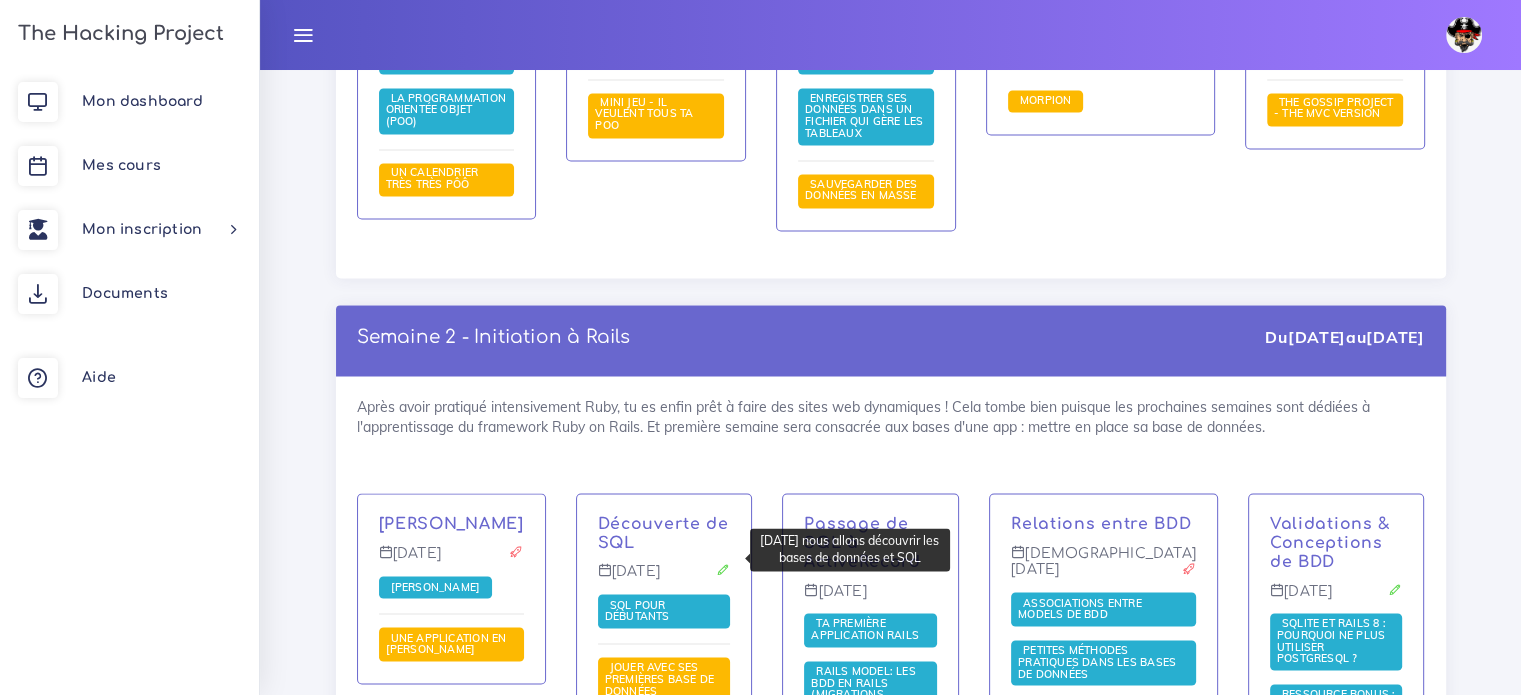 click on "SQL pour débutants" at bounding box center (640, 610) 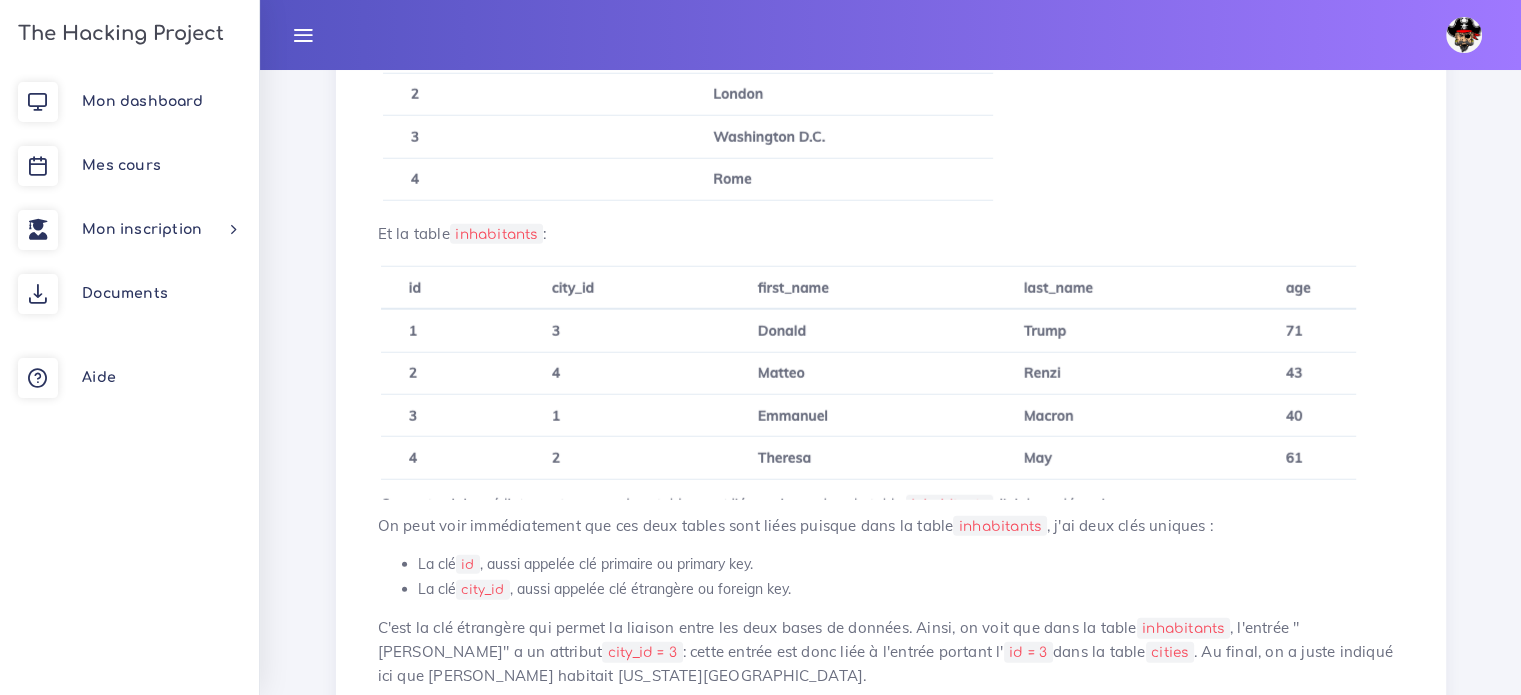 scroll, scrollTop: 5500, scrollLeft: 0, axis: vertical 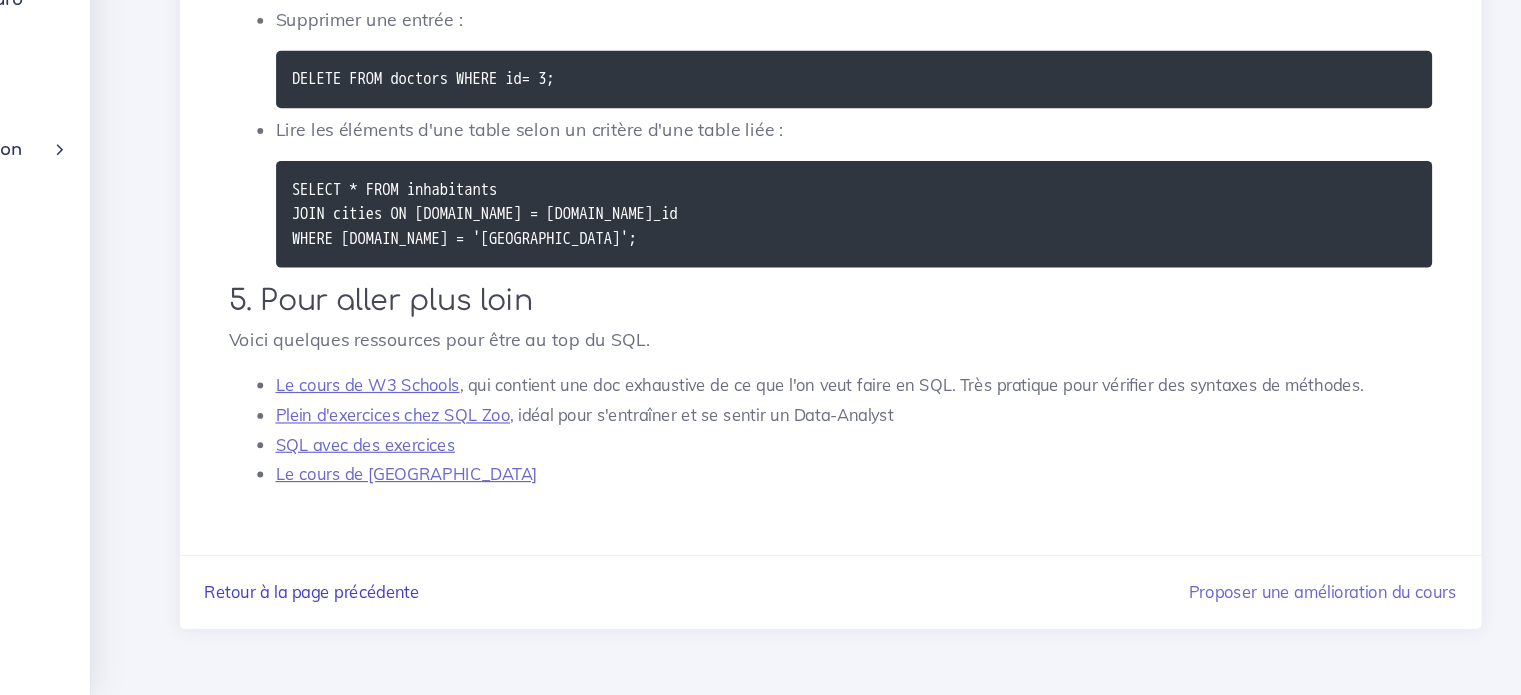 click on "Retour à la page précédente" at bounding box center (449, 607) 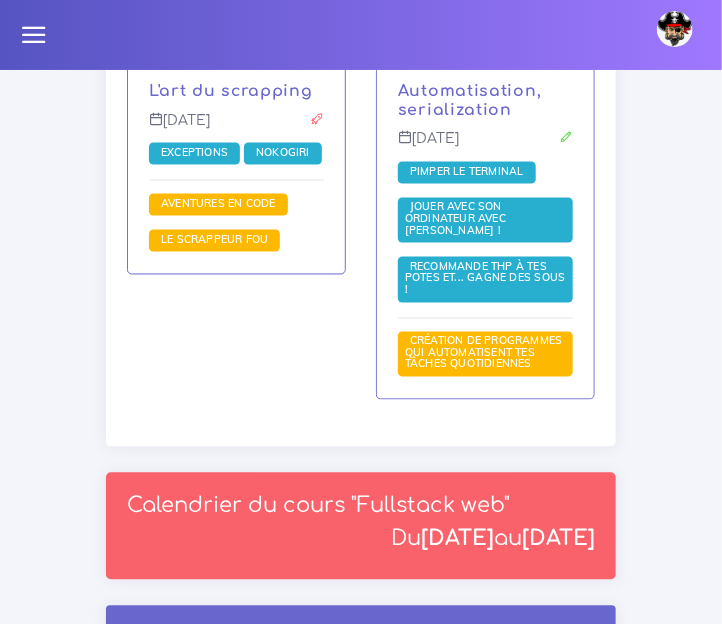 scroll, scrollTop: 4684, scrollLeft: 0, axis: vertical 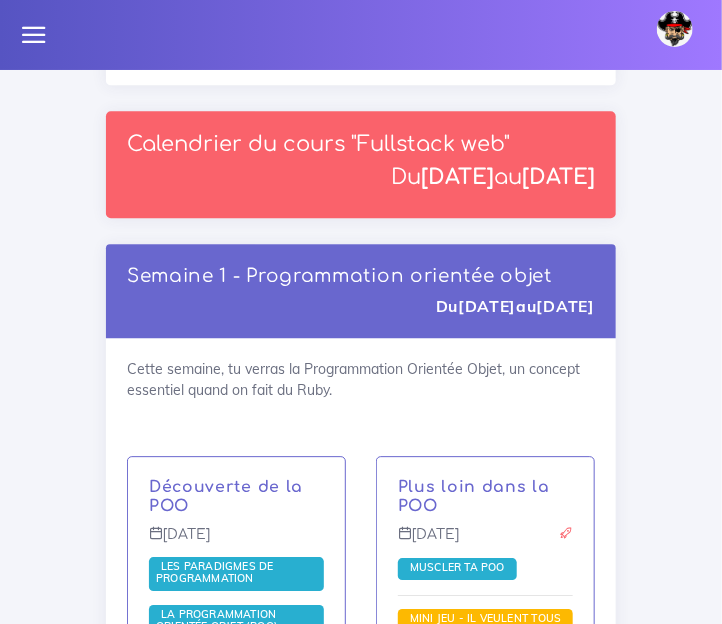 click at bounding box center (675, 29) 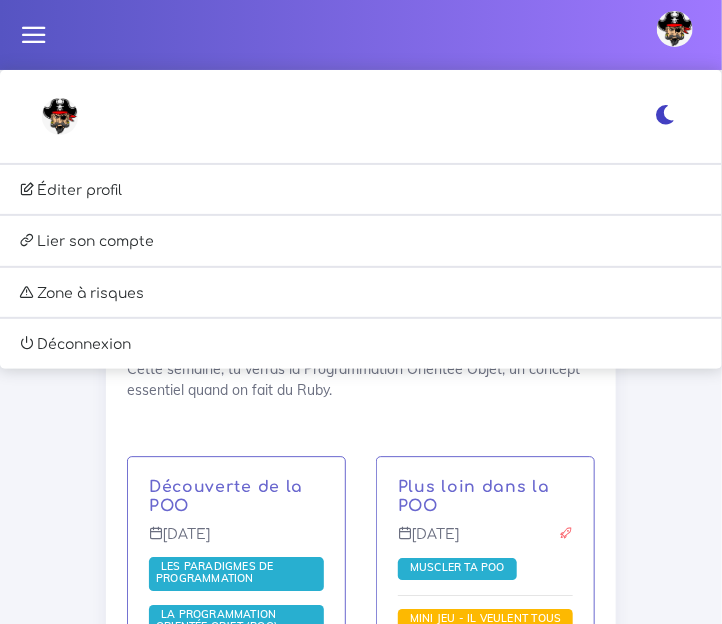 click at bounding box center (665, 115) 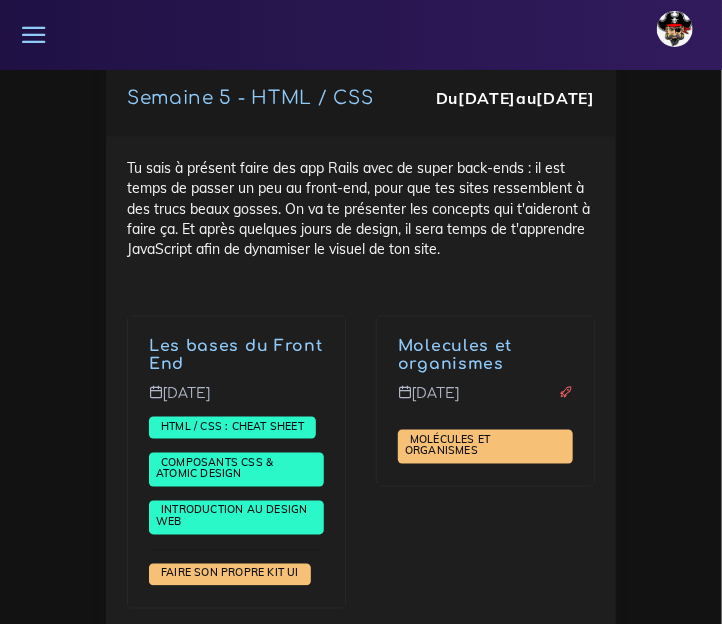 scroll, scrollTop: 10284, scrollLeft: 0, axis: vertical 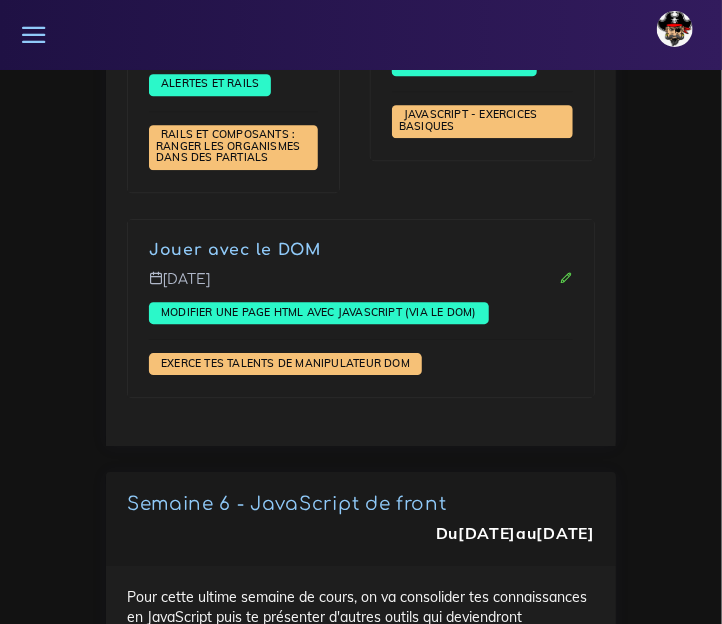 click at bounding box center (675, 29) 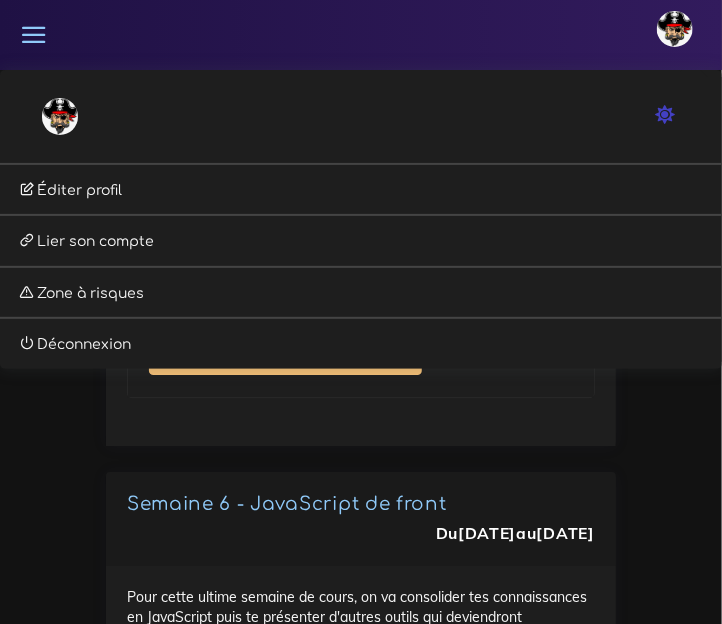 click at bounding box center (665, 115) 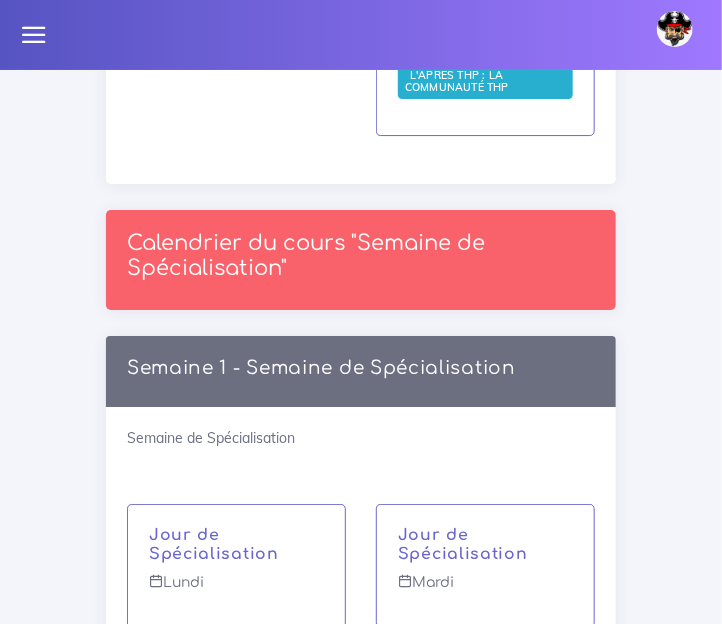 scroll, scrollTop: 14684, scrollLeft: 0, axis: vertical 